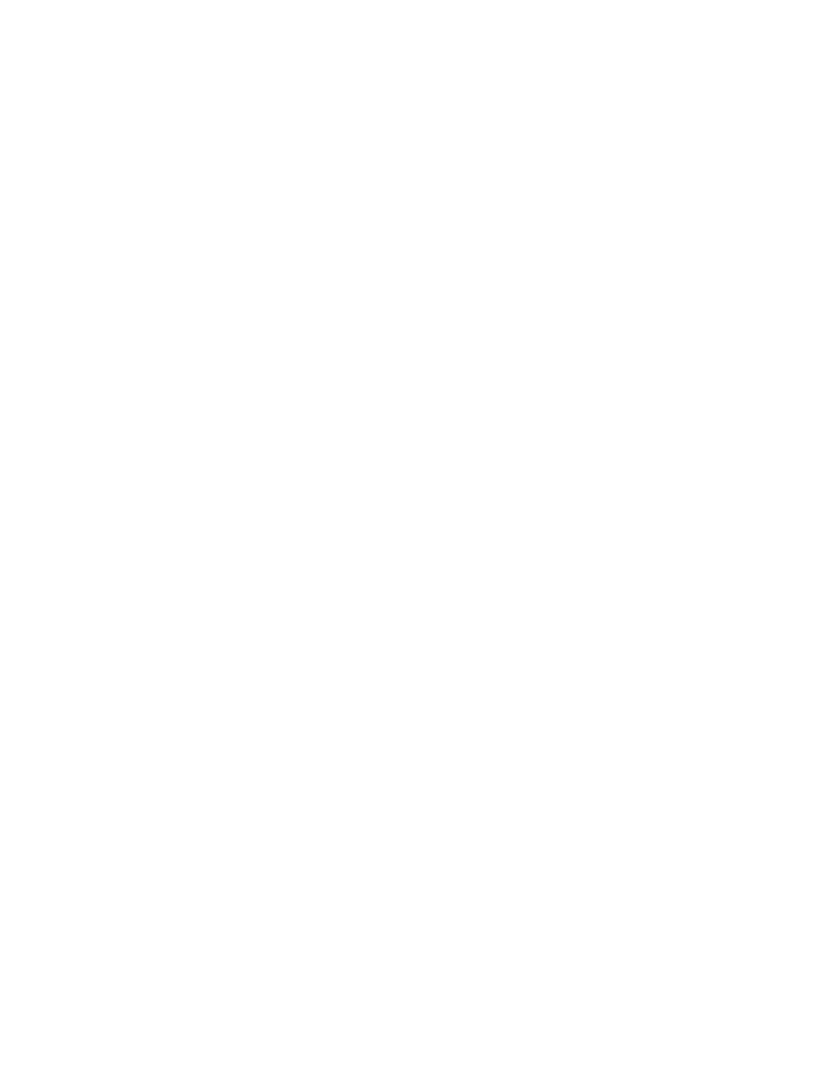scroll, scrollTop: 0, scrollLeft: 0, axis: both 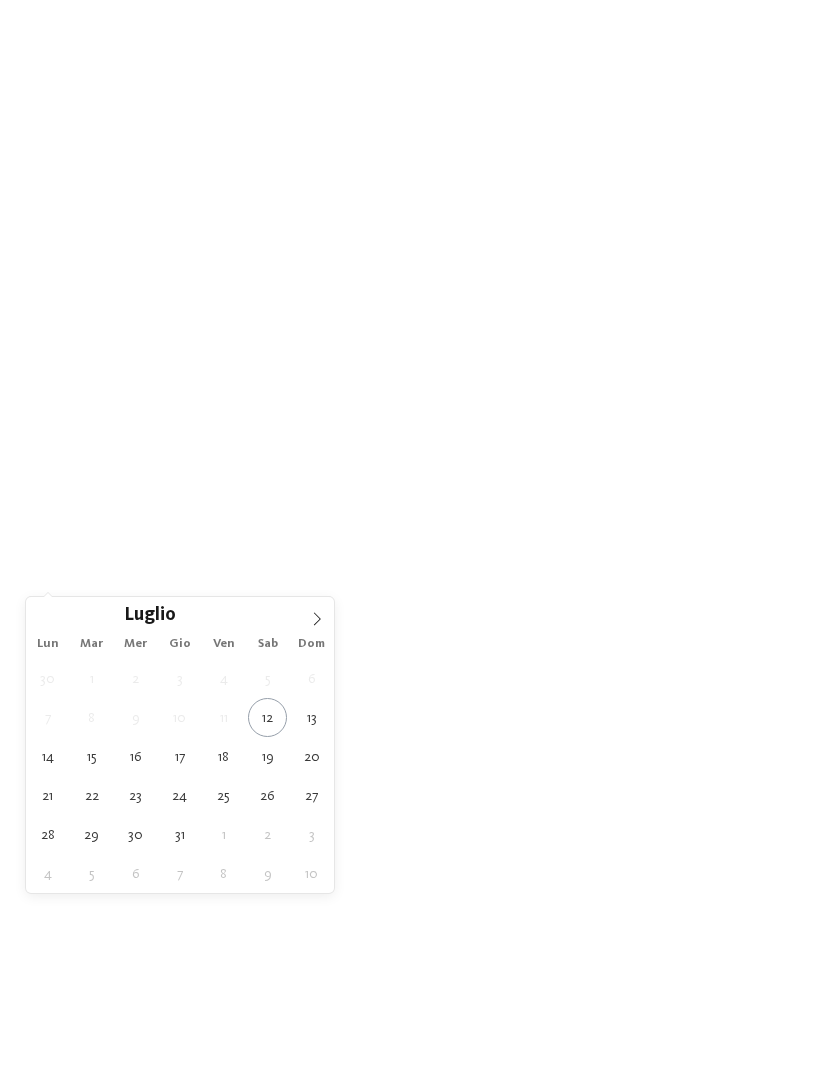 click at bounding box center (317, 614) 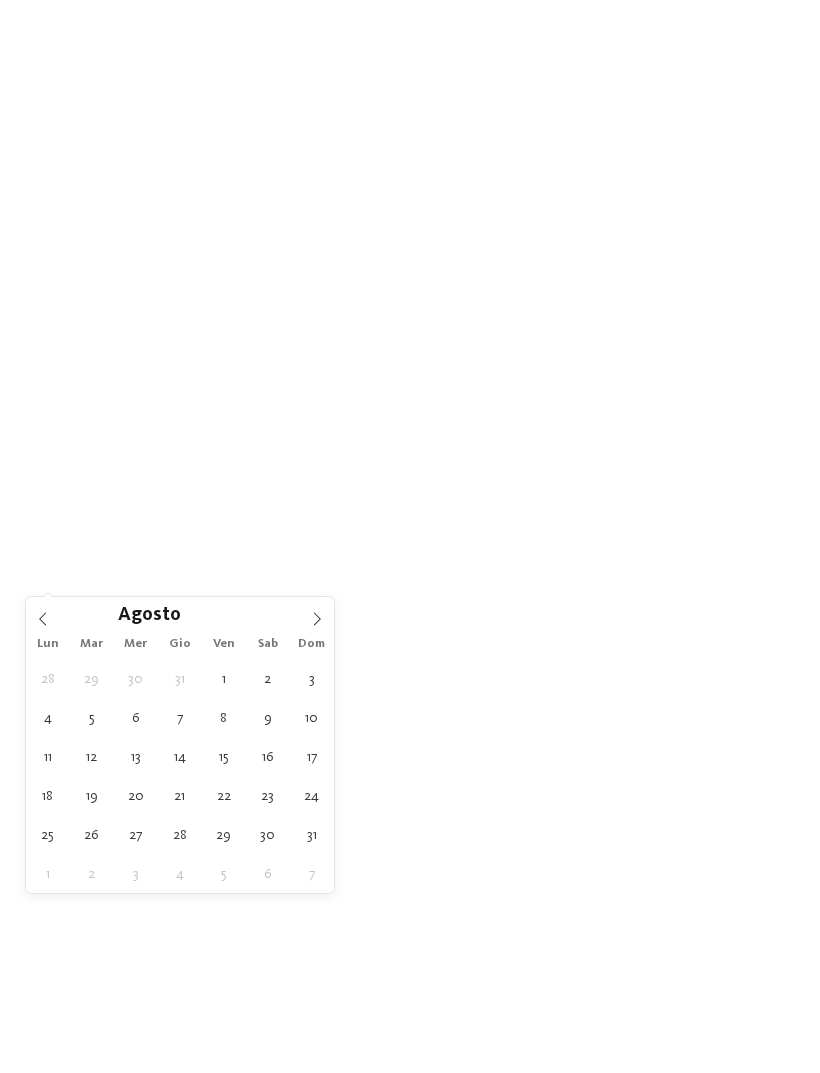 click 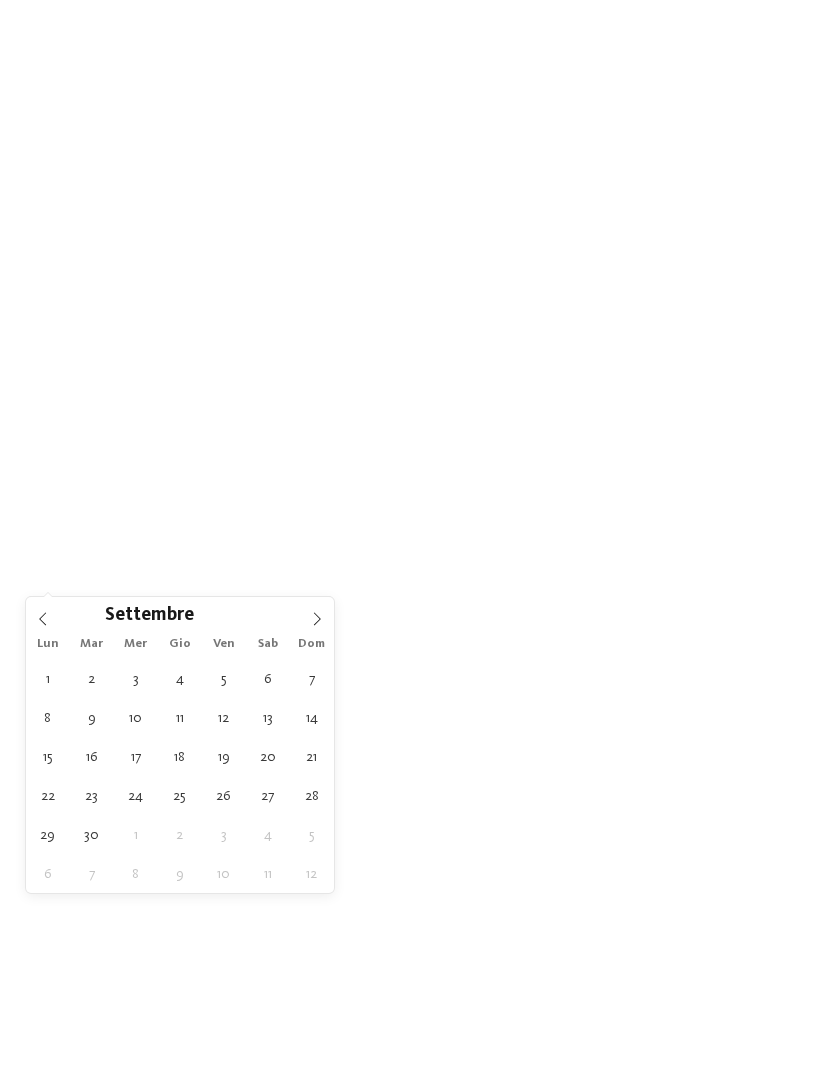 click 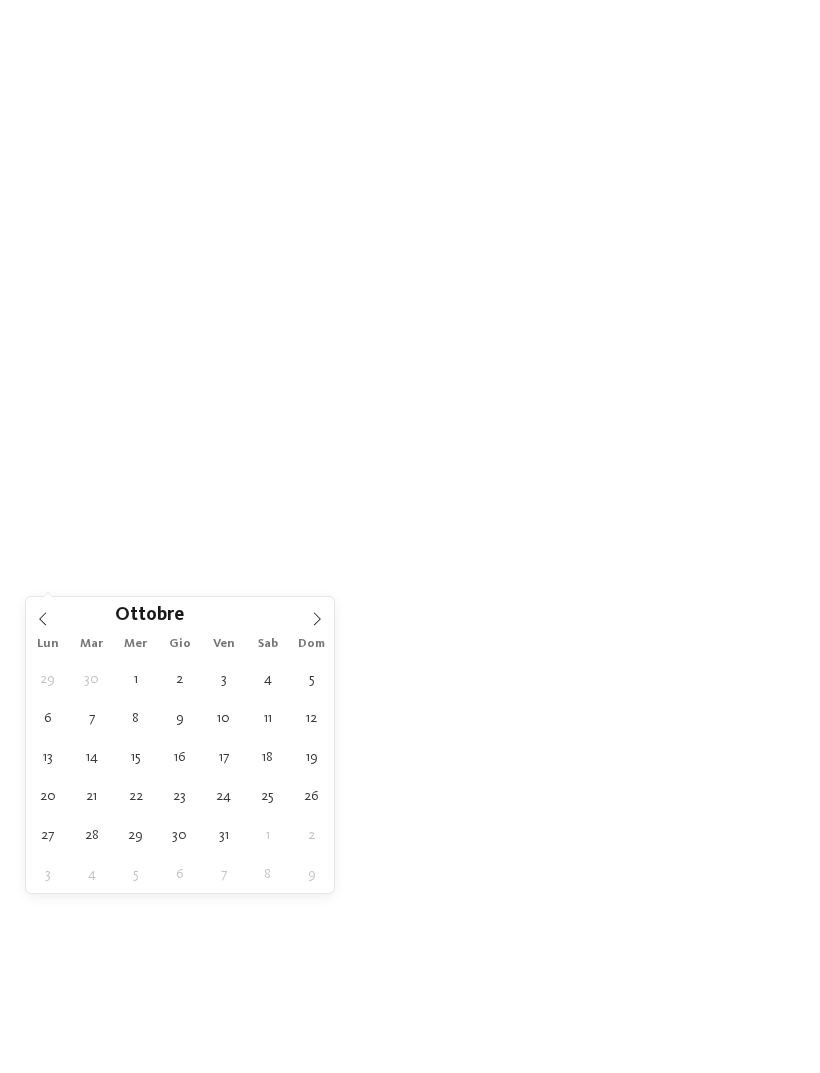 click 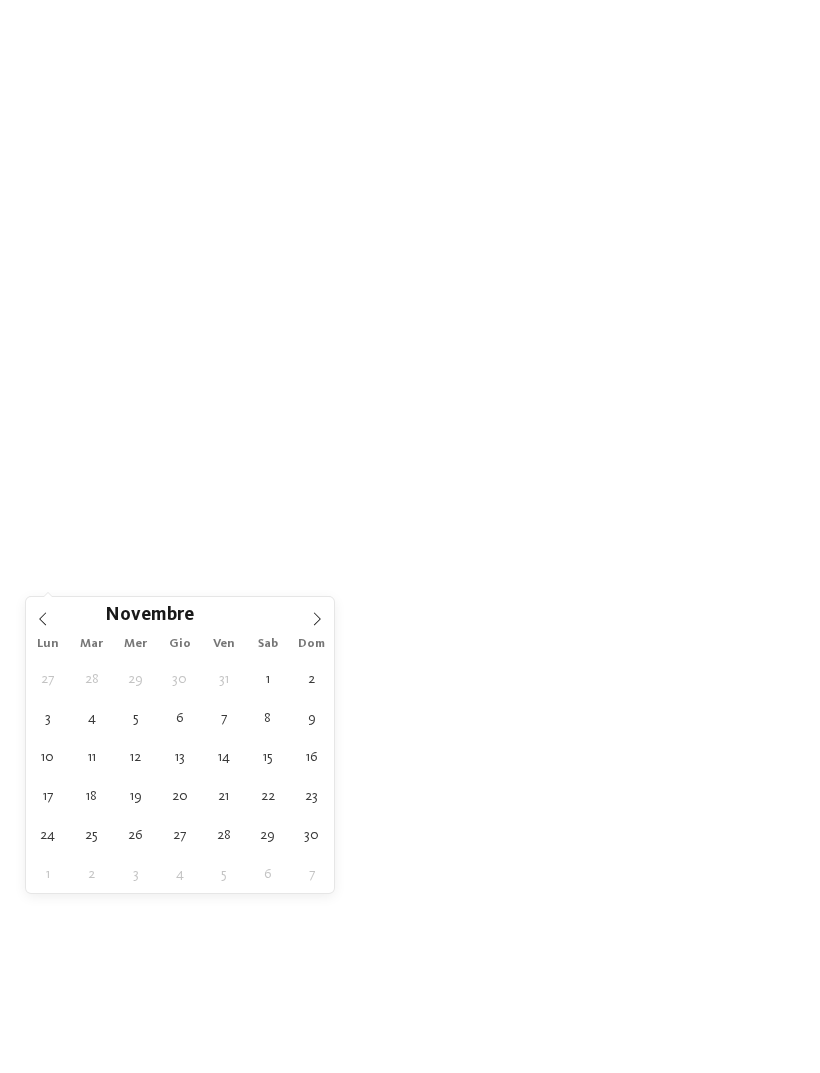 click at bounding box center (317, 614) 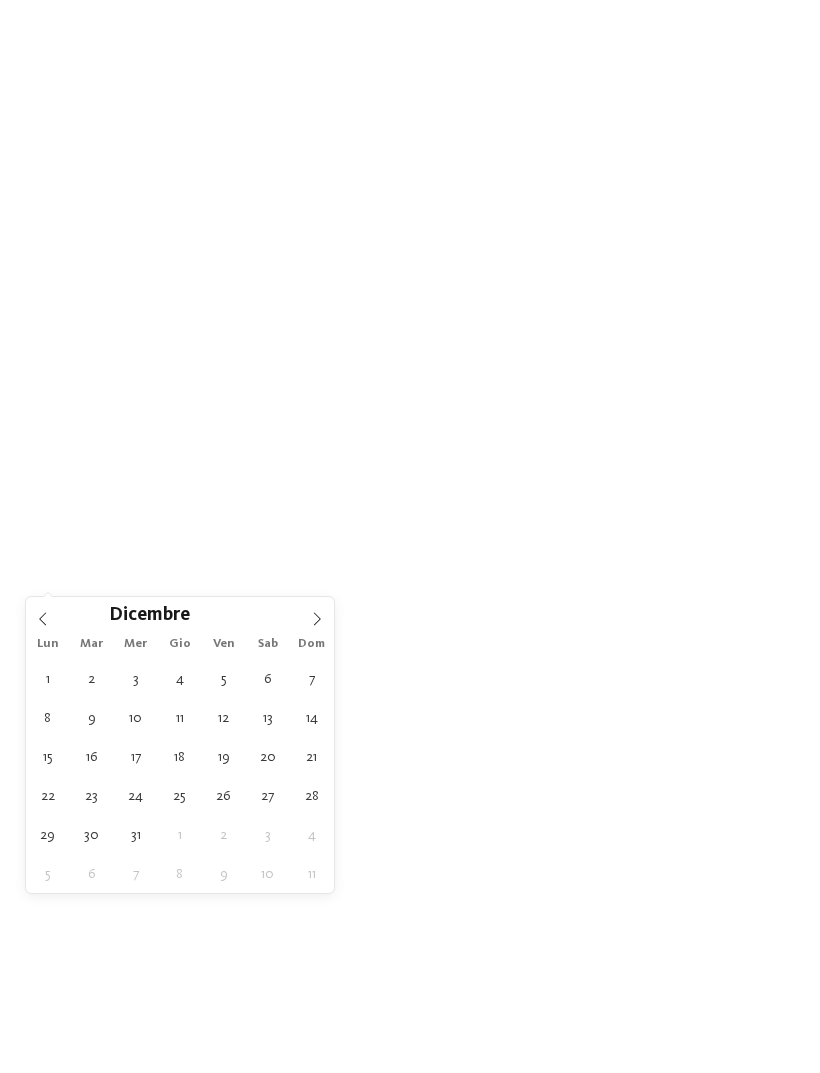 click 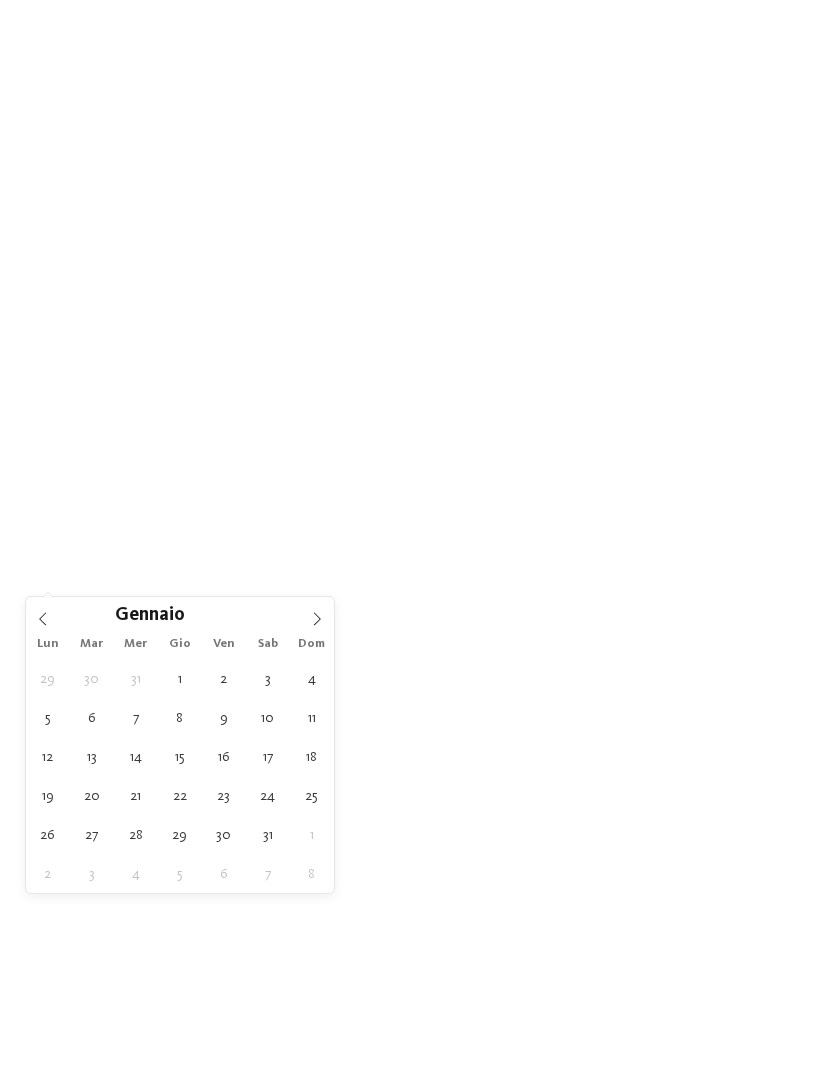 click 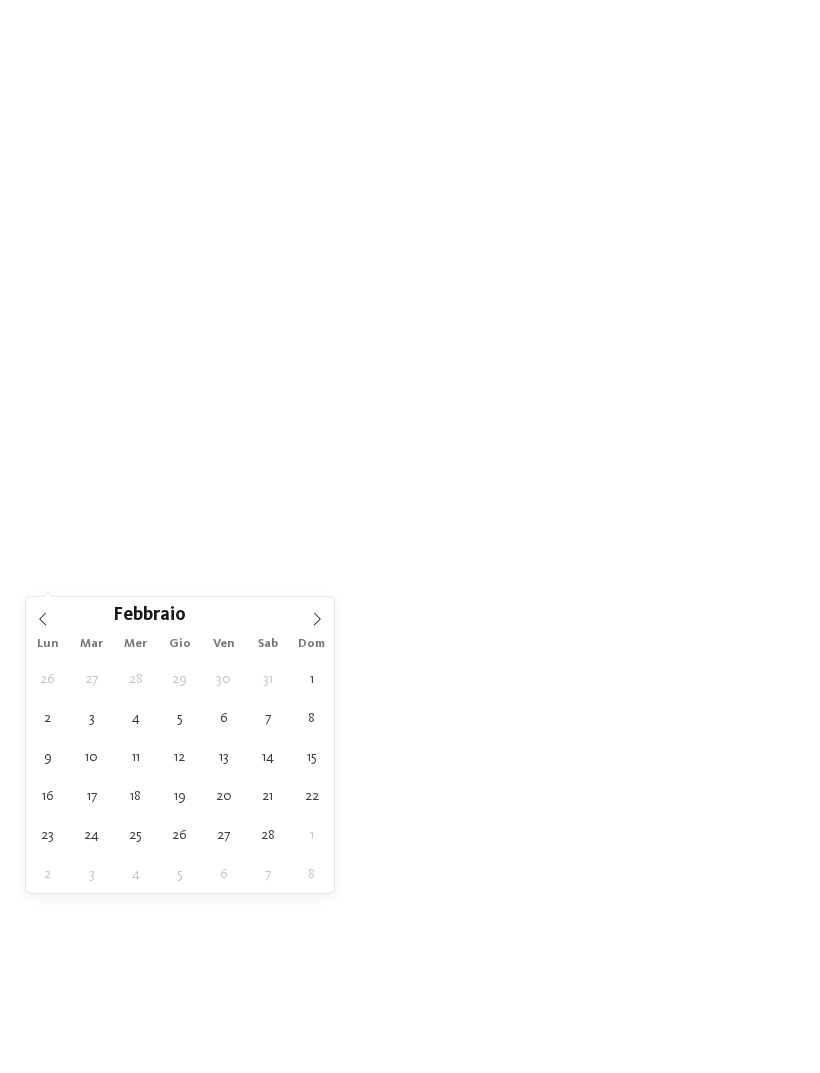 type on "15.02.2026" 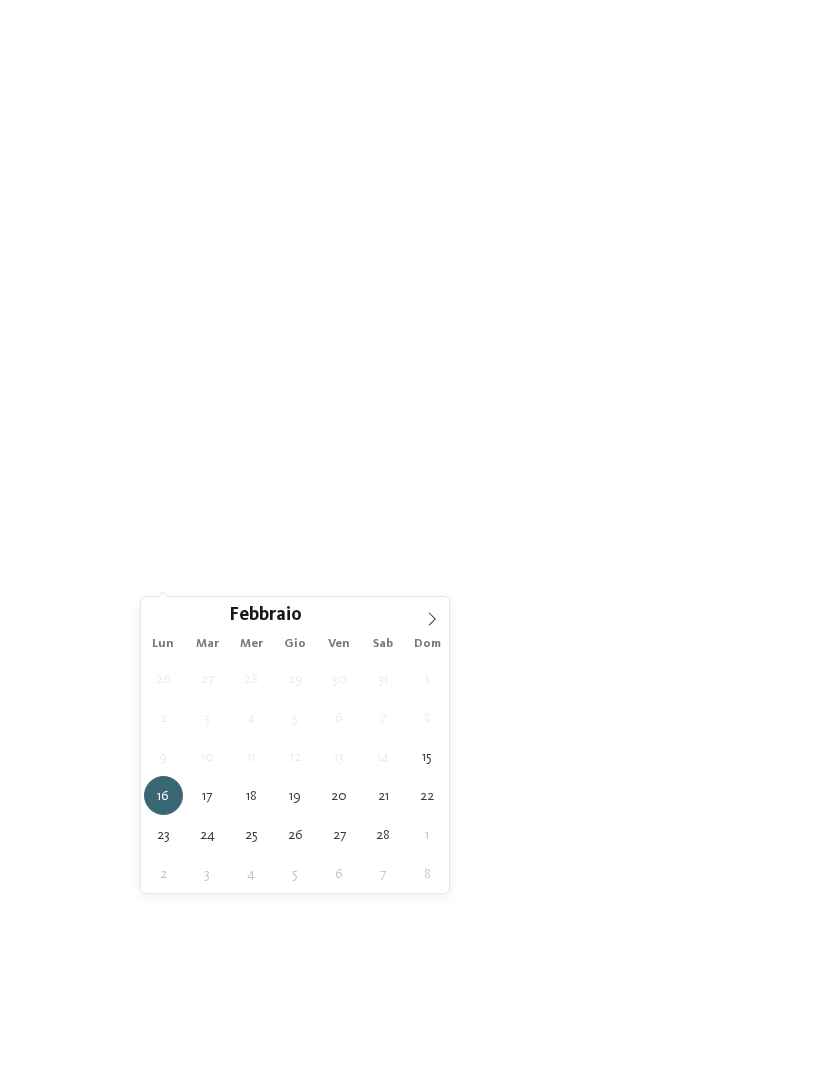 type on "22.02.2026" 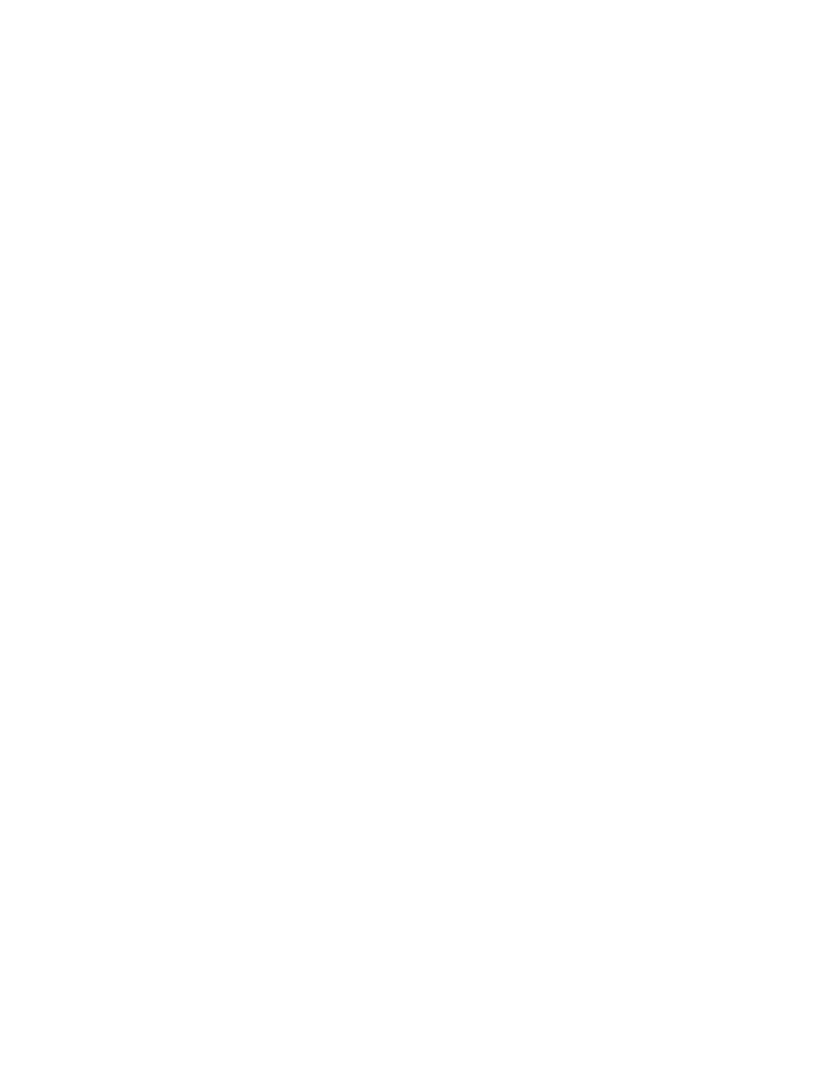 click on "trova l’hotel" at bounding box center (739, 538) 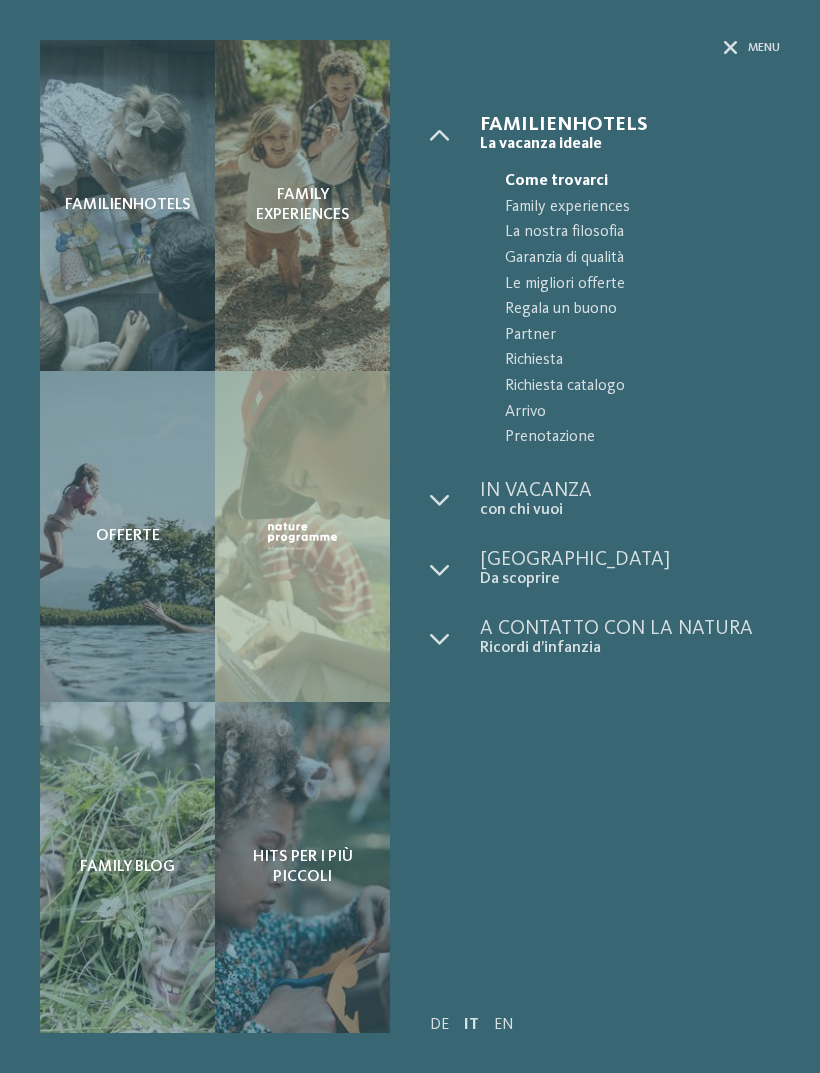 click on "Menu" at bounding box center [605, 77] 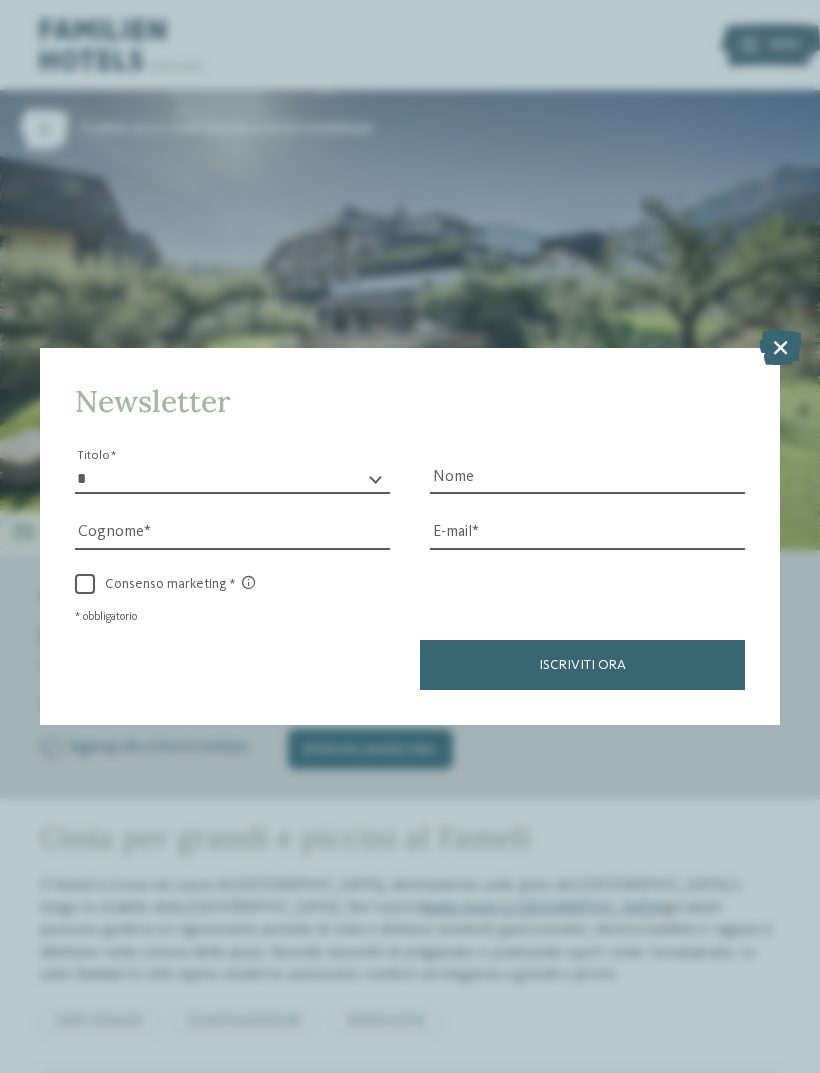 click on "Newsletter
* ****** ******* ******** ******
Titolo
Nome
Cognome
Fax" at bounding box center [410, 536] 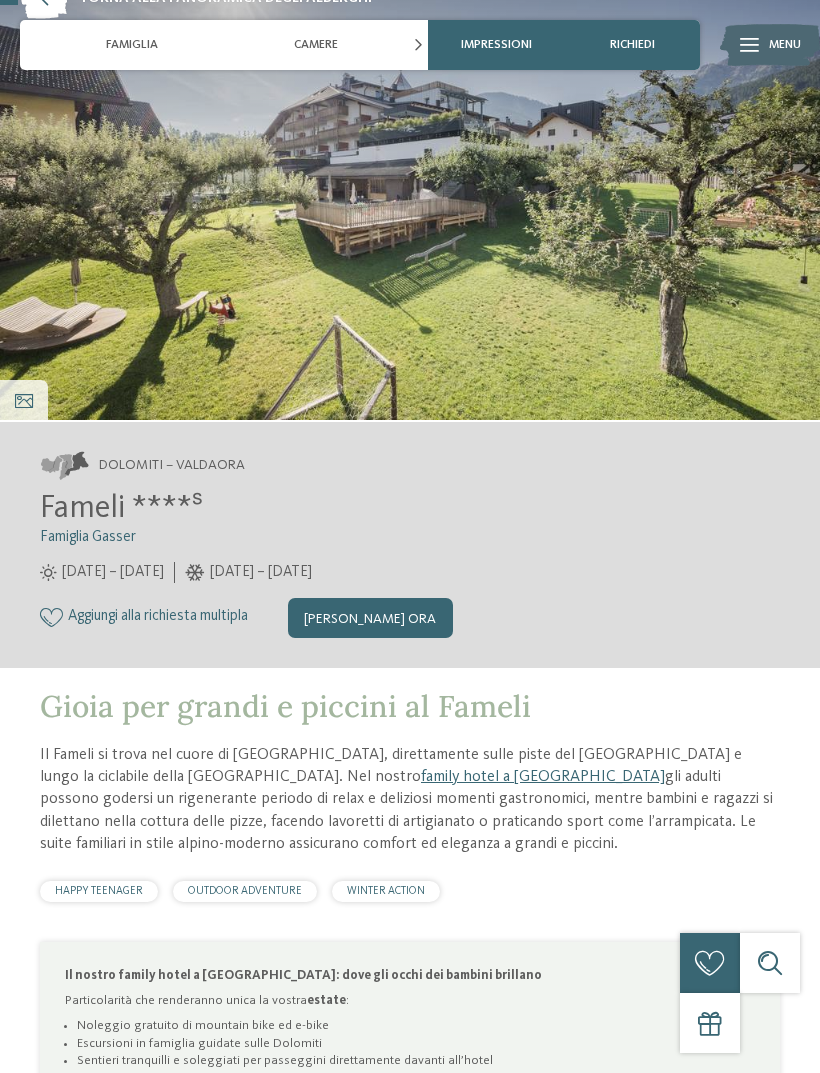 scroll, scrollTop: 0, scrollLeft: 0, axis: both 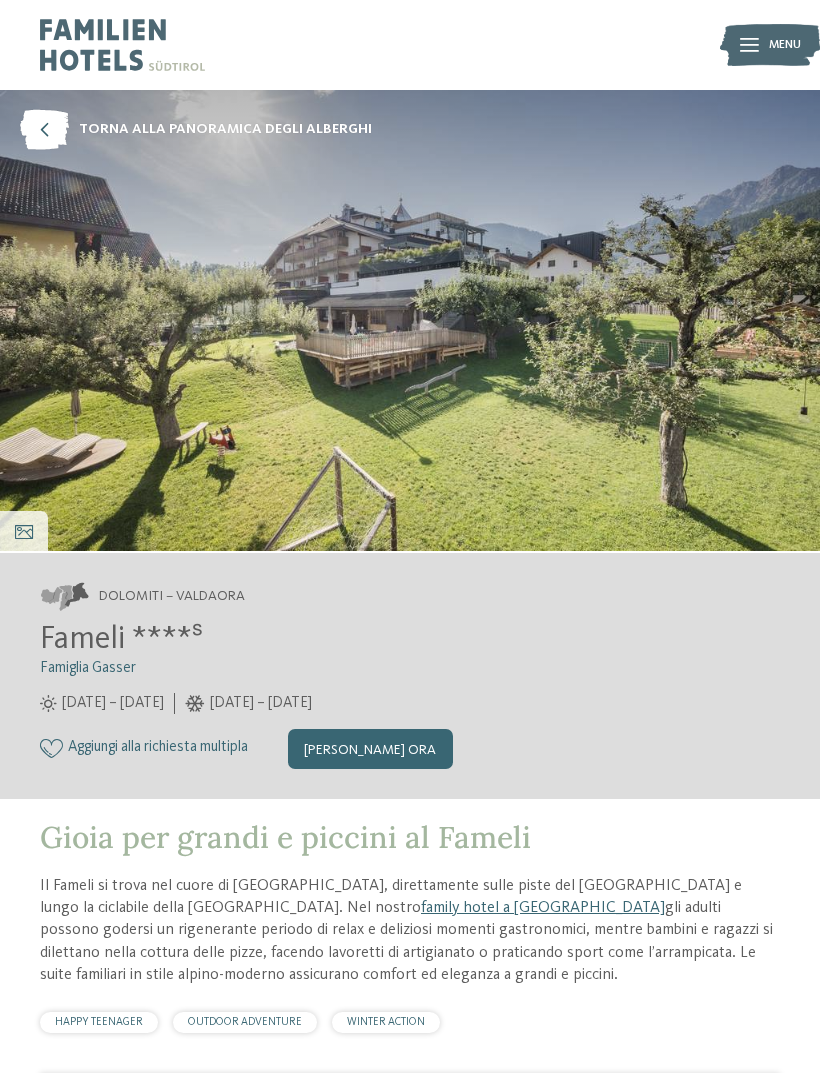 click on "Richiedi ora" at bounding box center (370, 749) 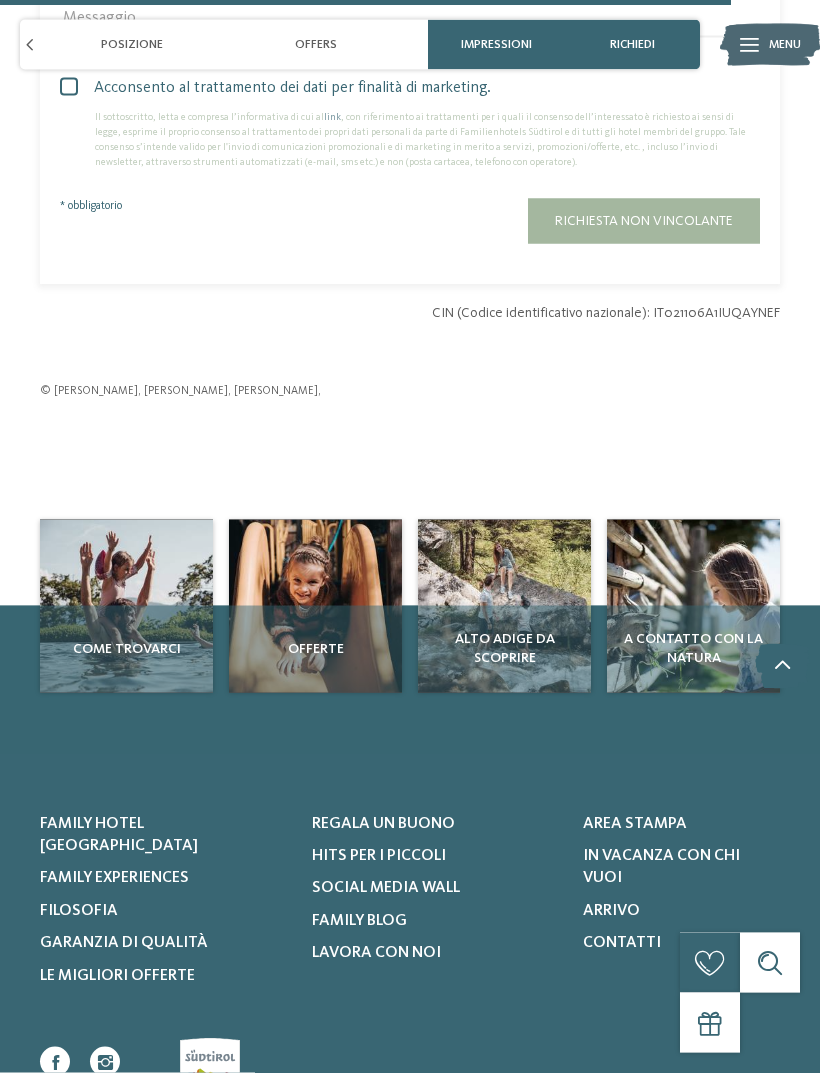 scroll, scrollTop: 5402, scrollLeft: 0, axis: vertical 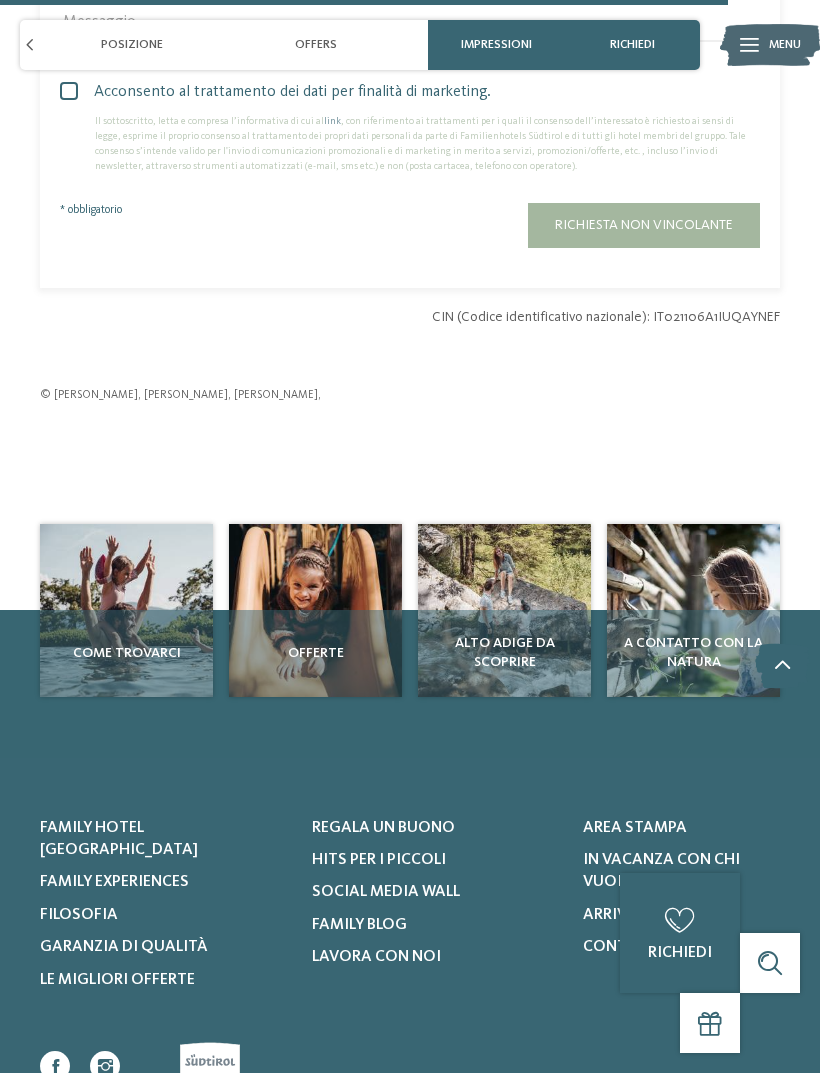click at bounding box center [770, 45] 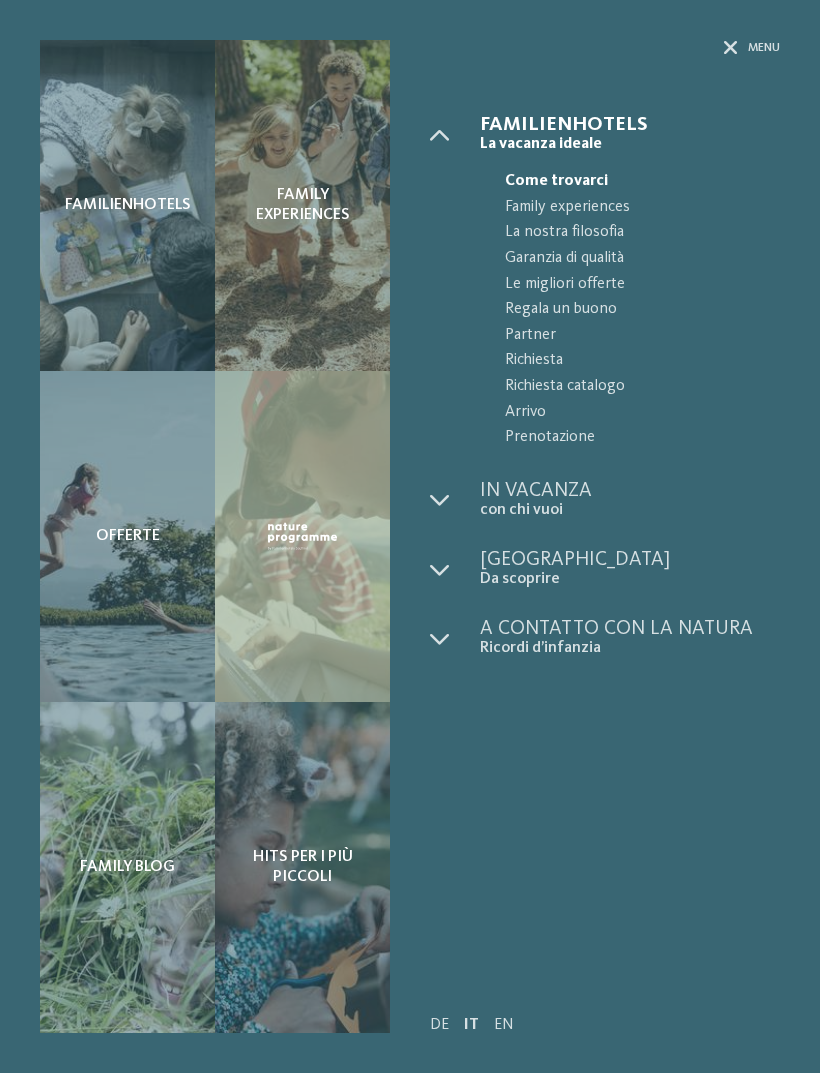 click on "Prenotazione" at bounding box center (642, 438) 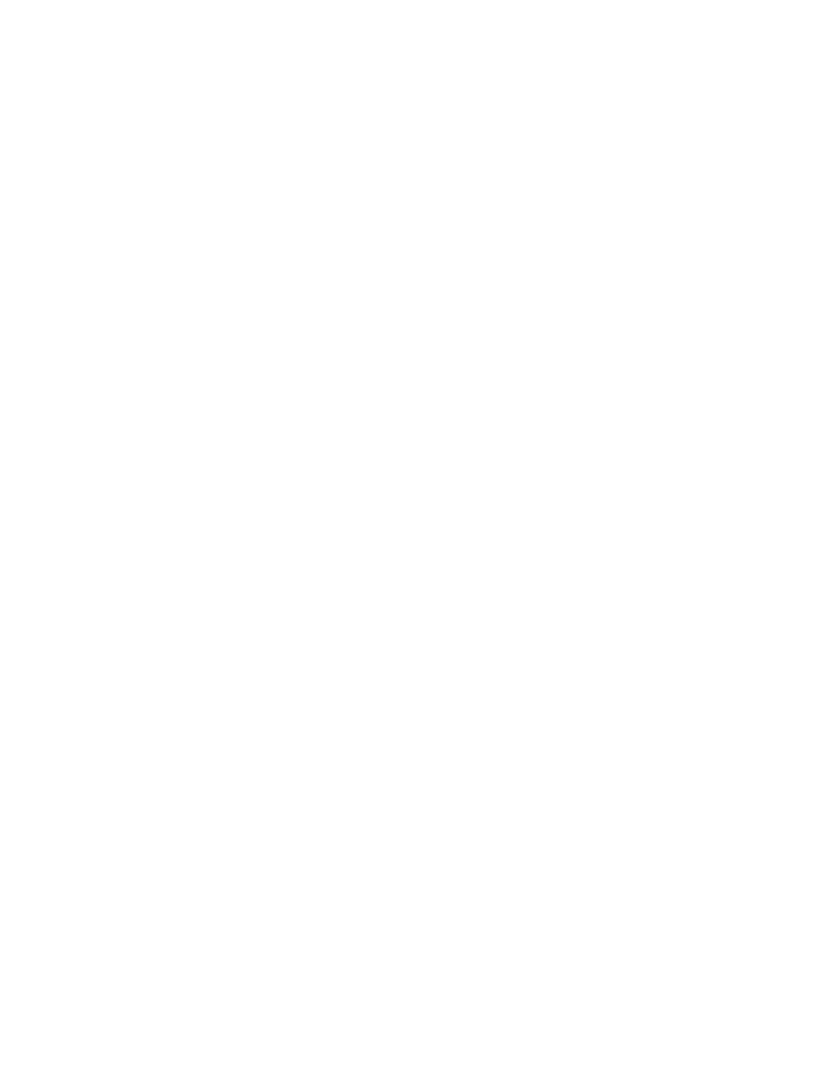 scroll, scrollTop: 0, scrollLeft: 0, axis: both 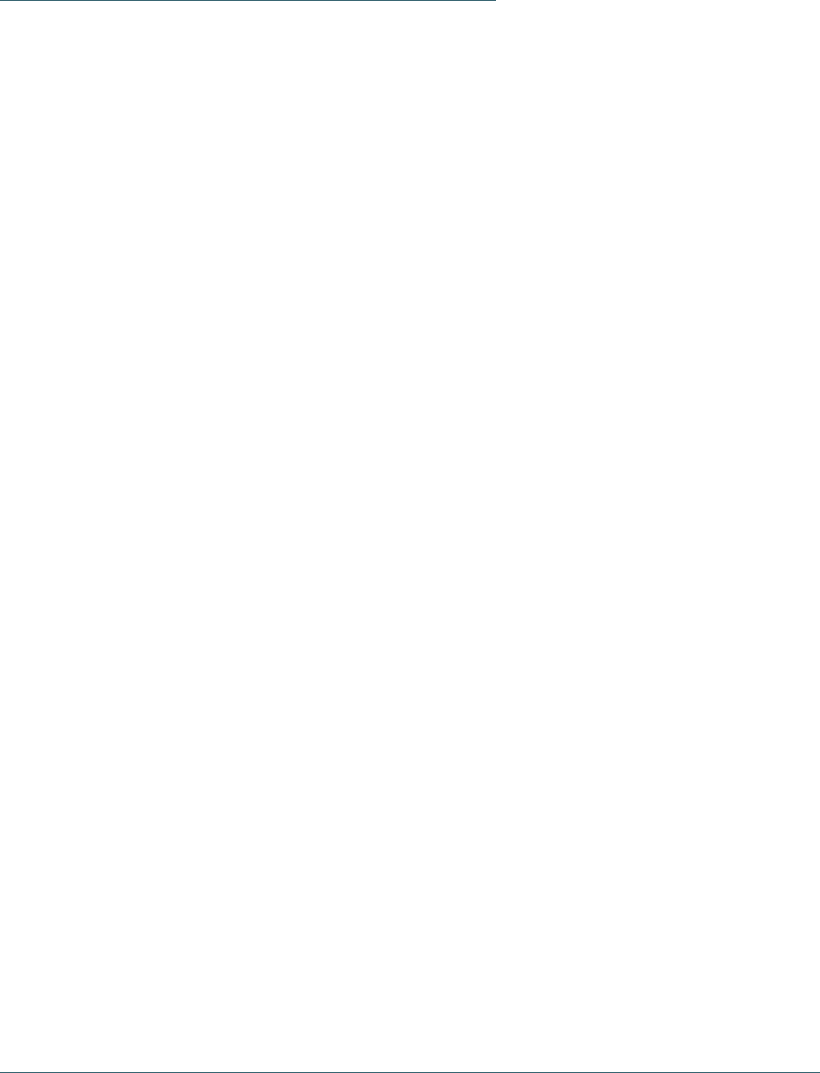 click on "Mostra camere" at bounding box center (346, 623) 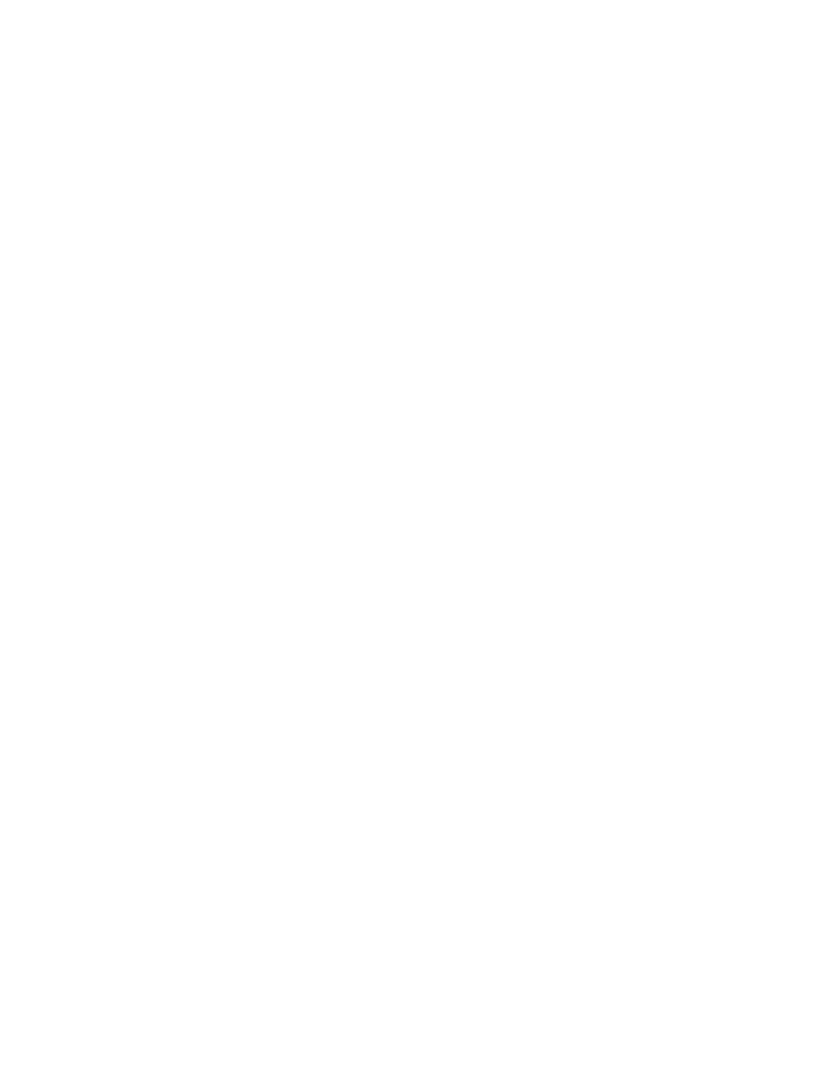 select on "**" 